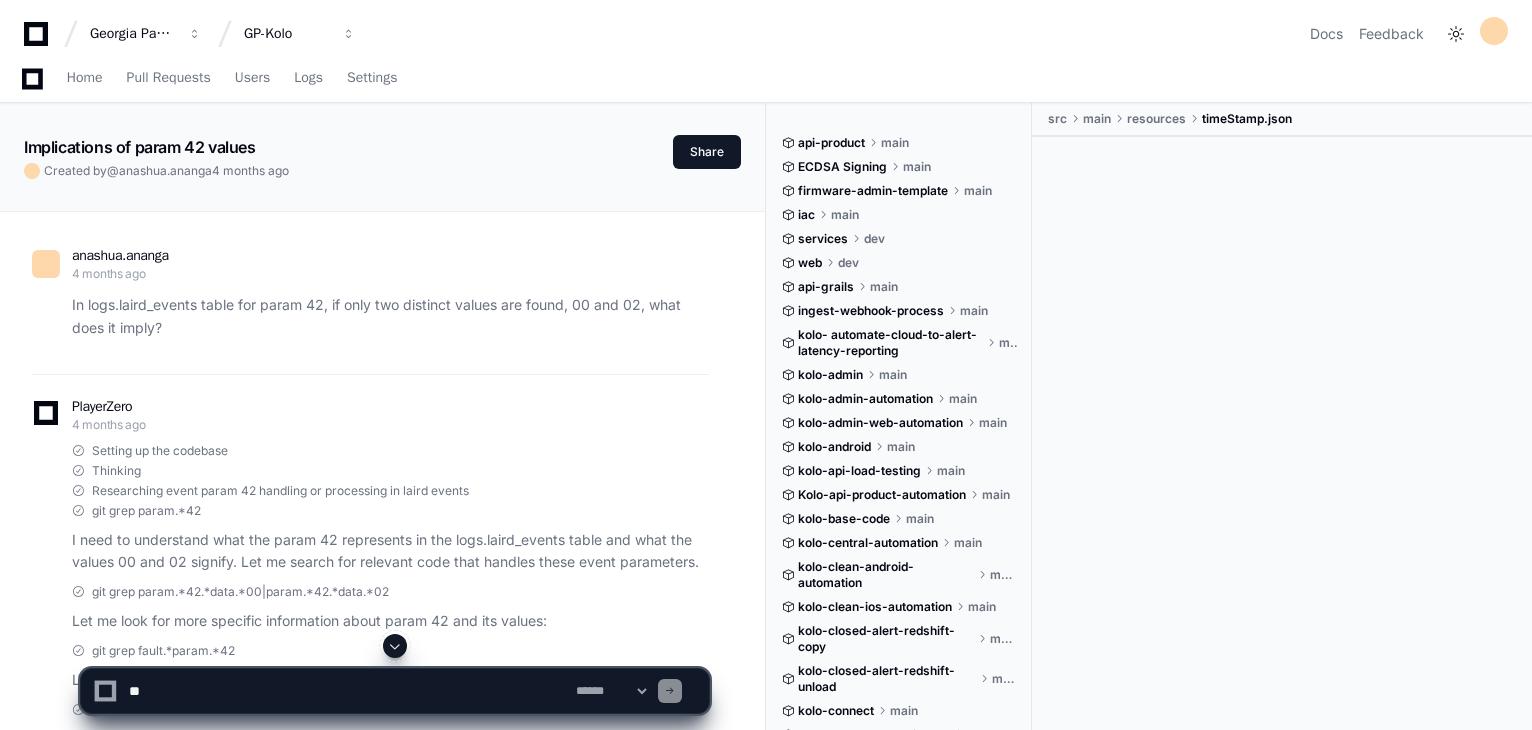 scroll, scrollTop: 109696, scrollLeft: 0, axis: vertical 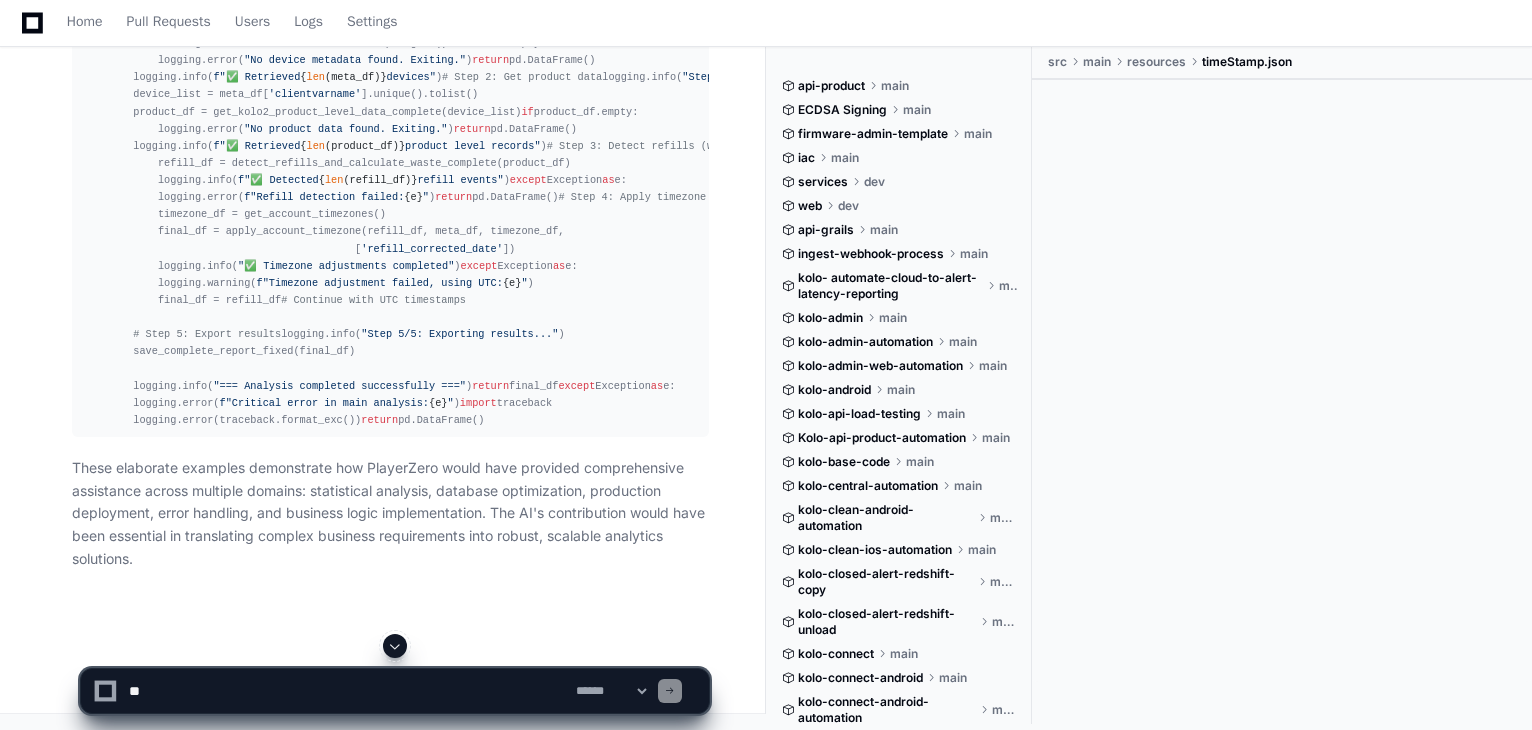 click 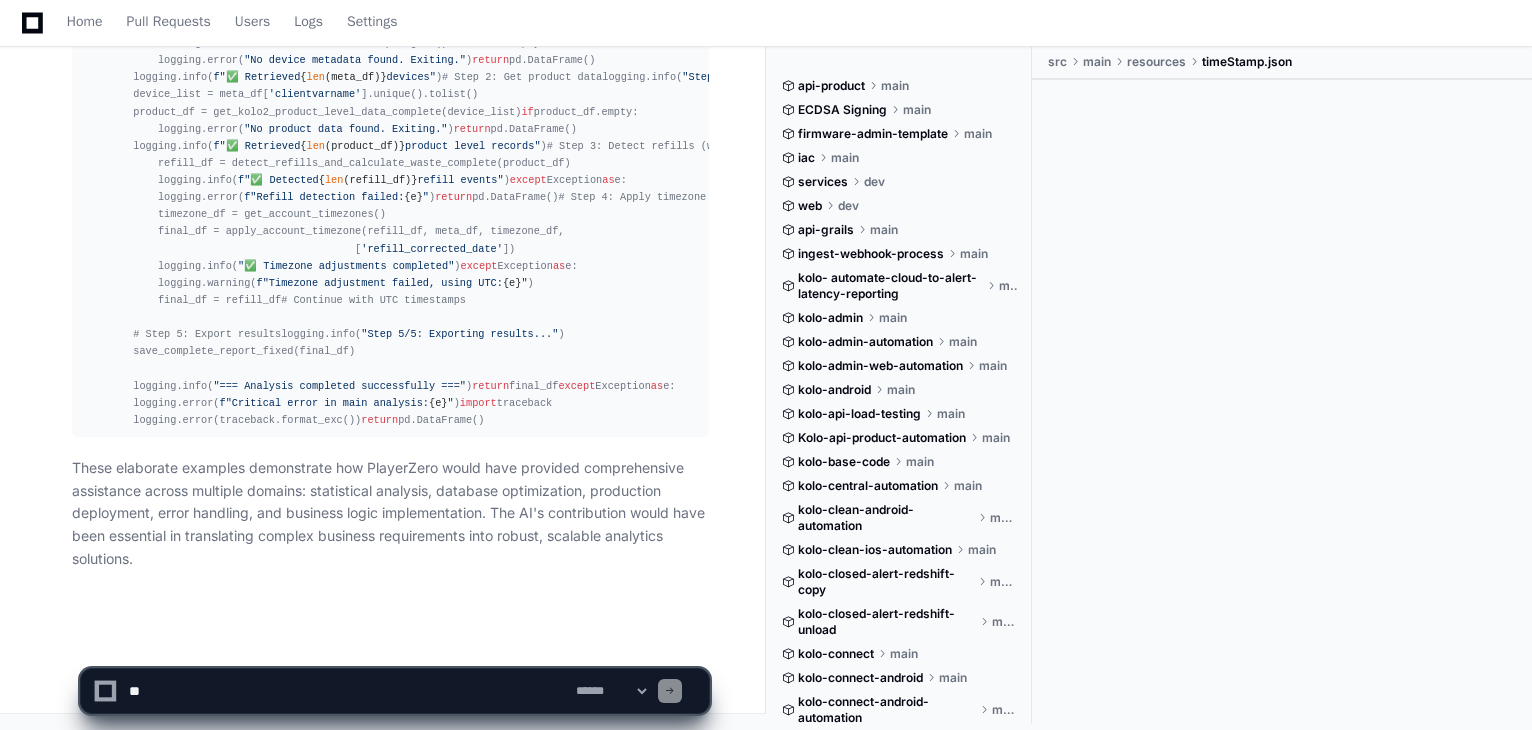 scroll, scrollTop: 111483, scrollLeft: 0, axis: vertical 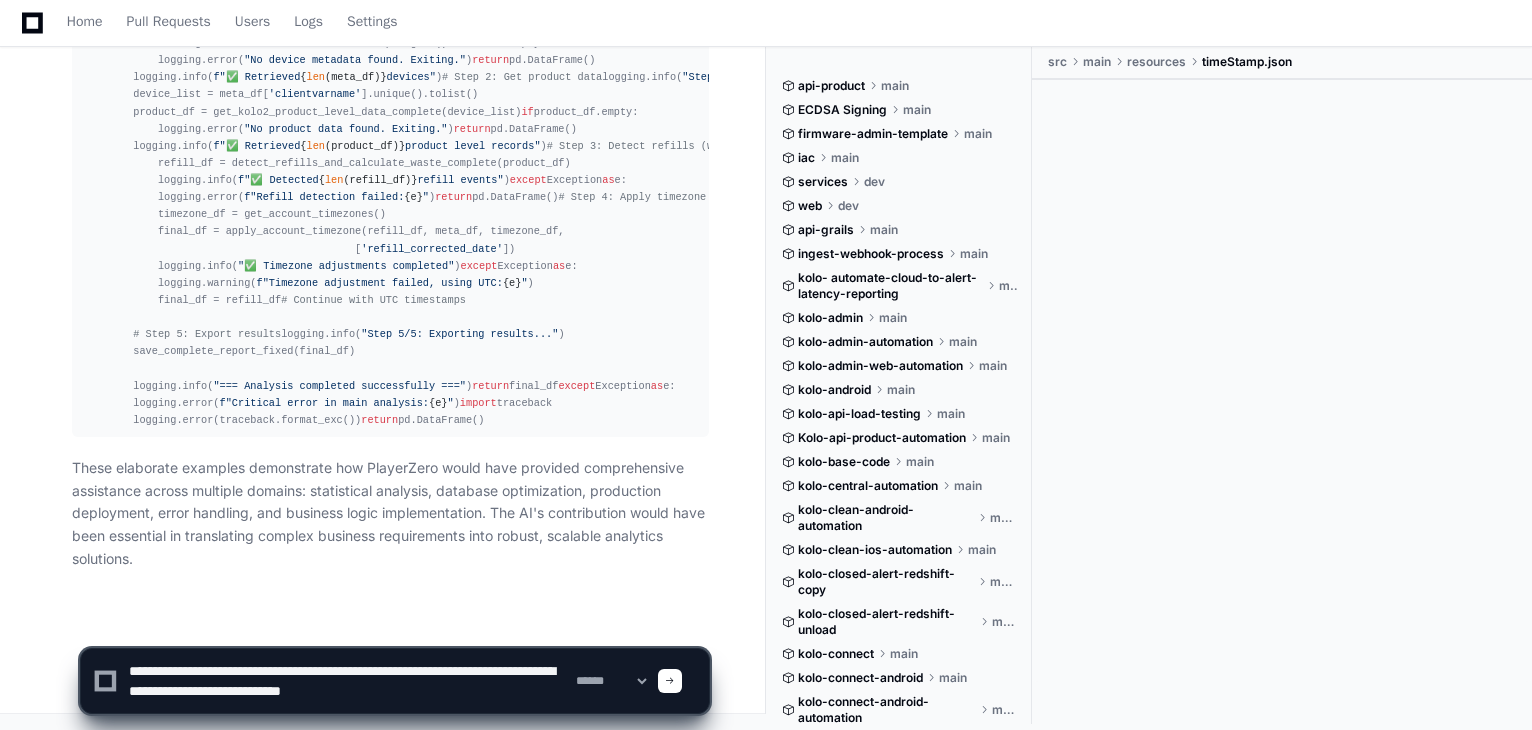type on "**********" 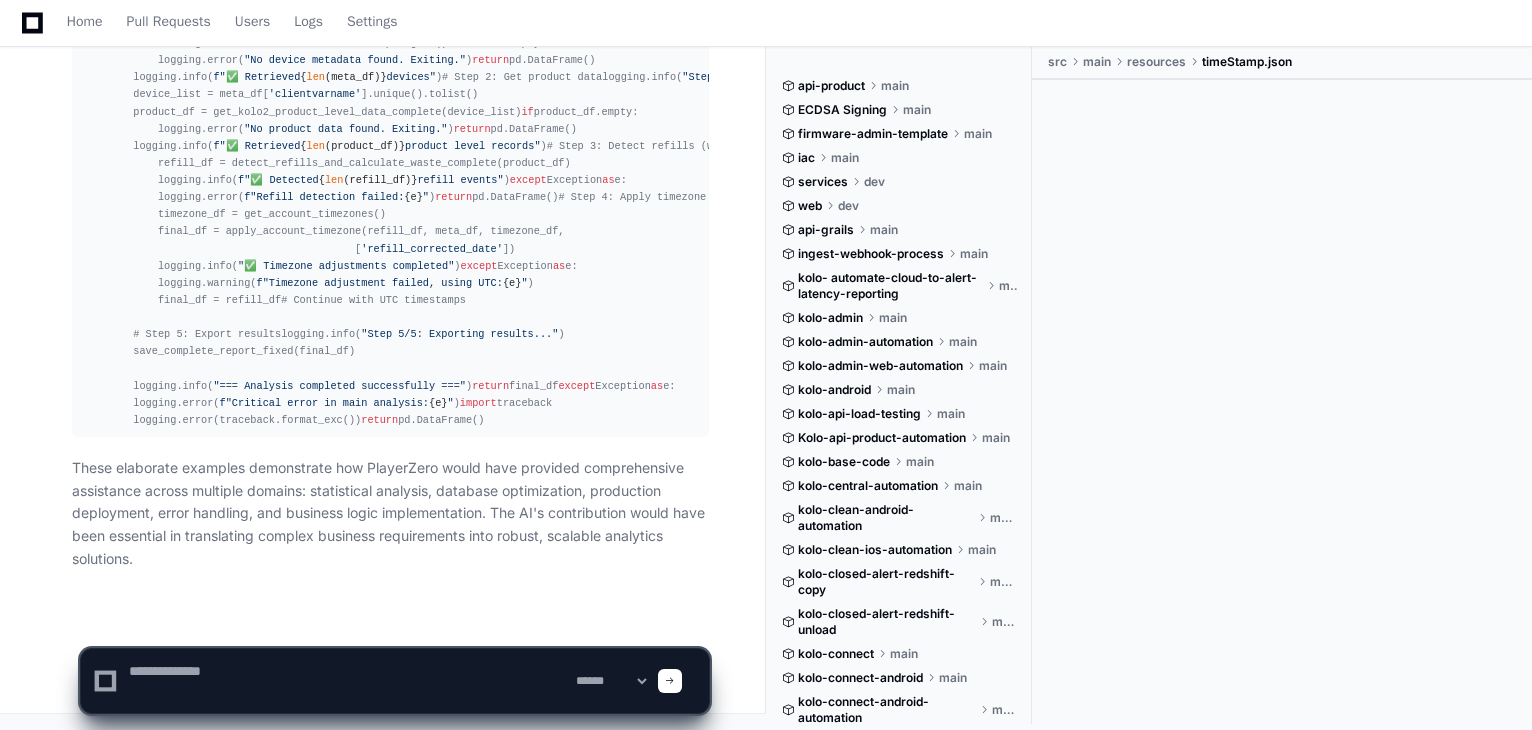 scroll, scrollTop: 0, scrollLeft: 0, axis: both 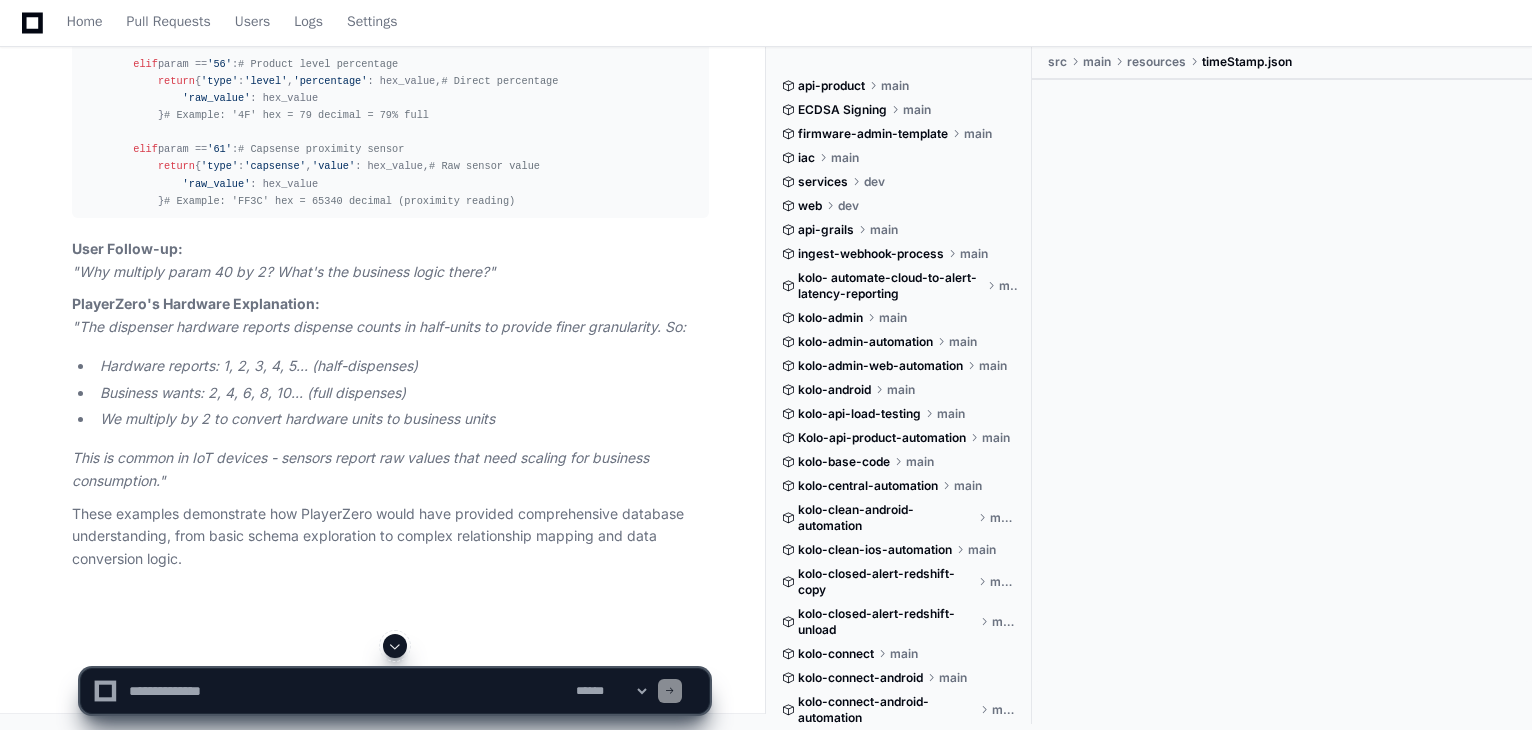 click 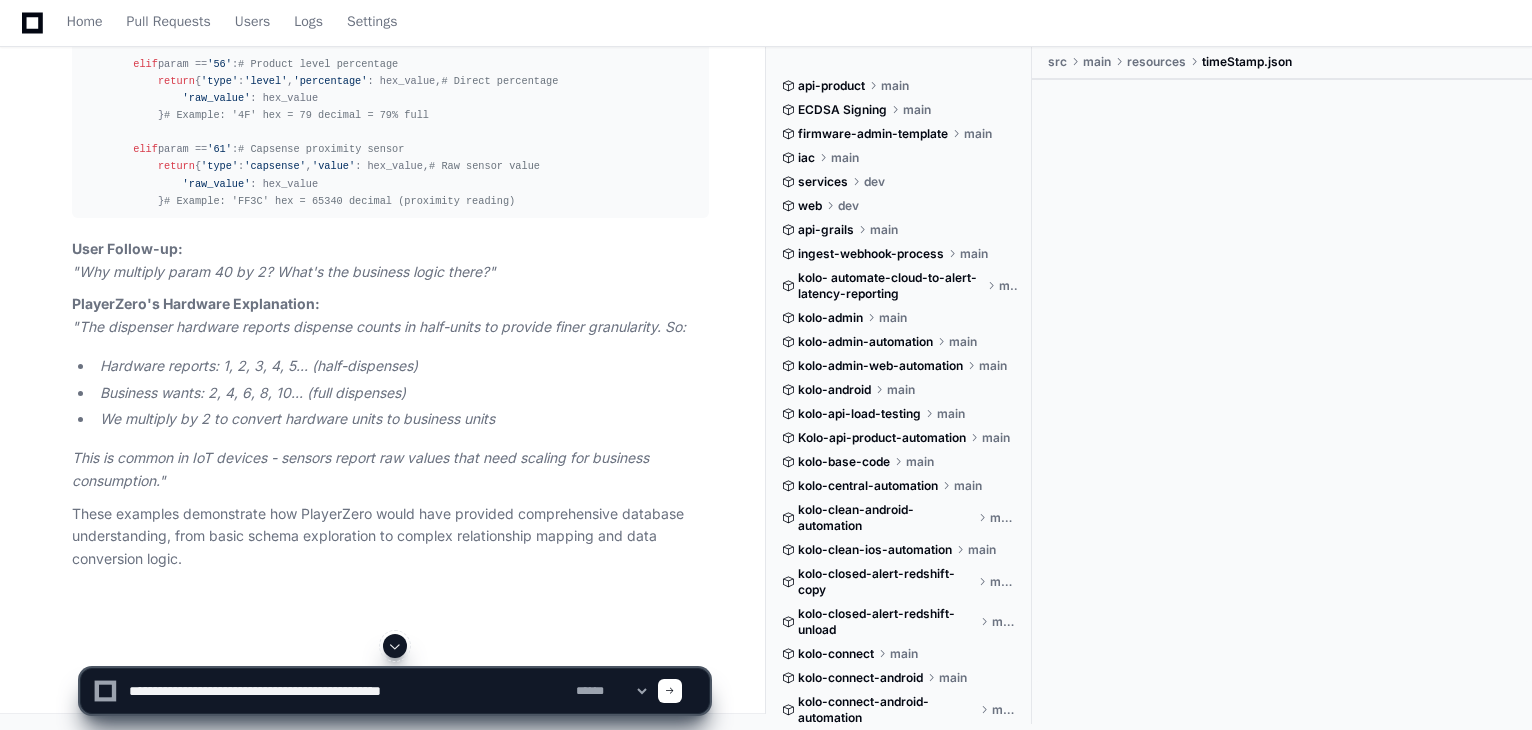 type on "**********" 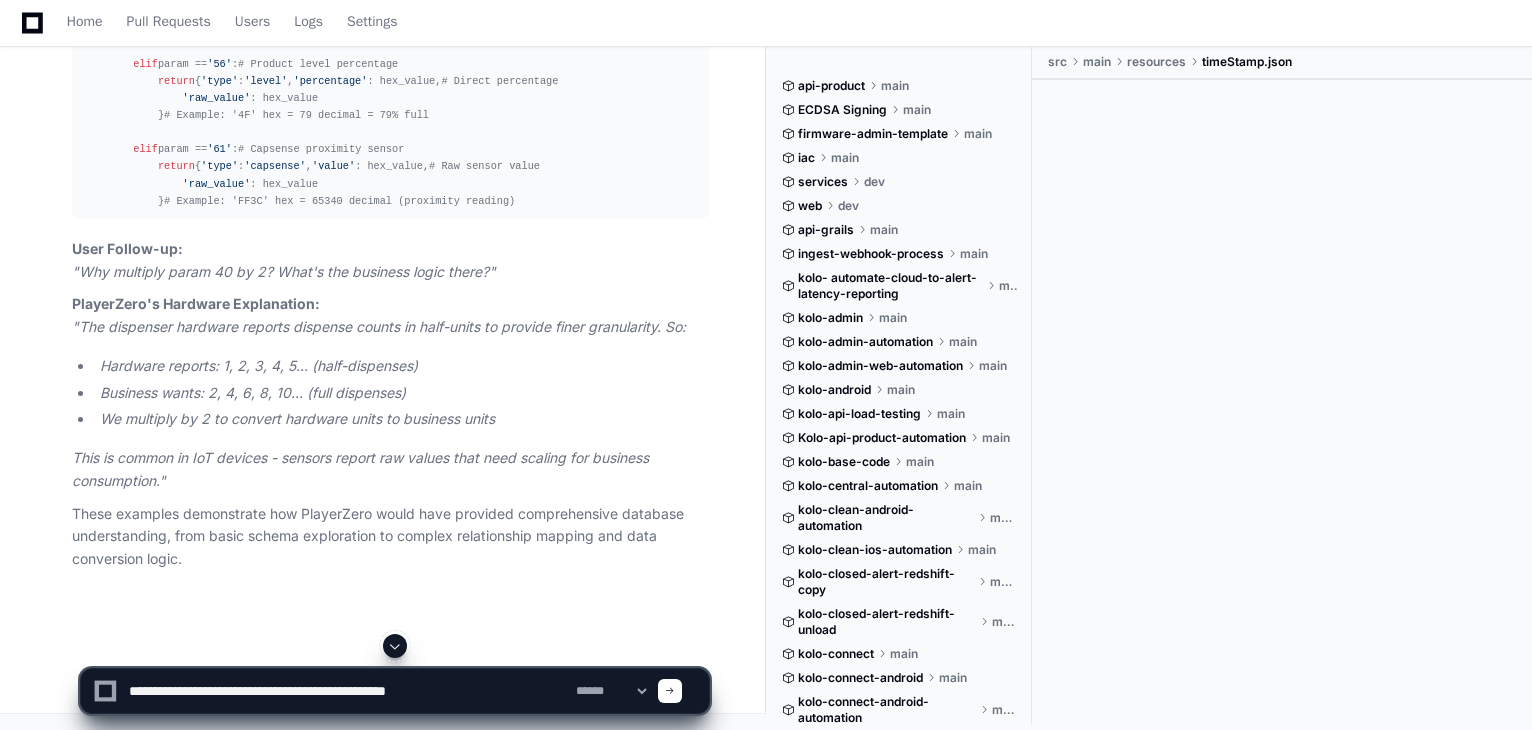 type 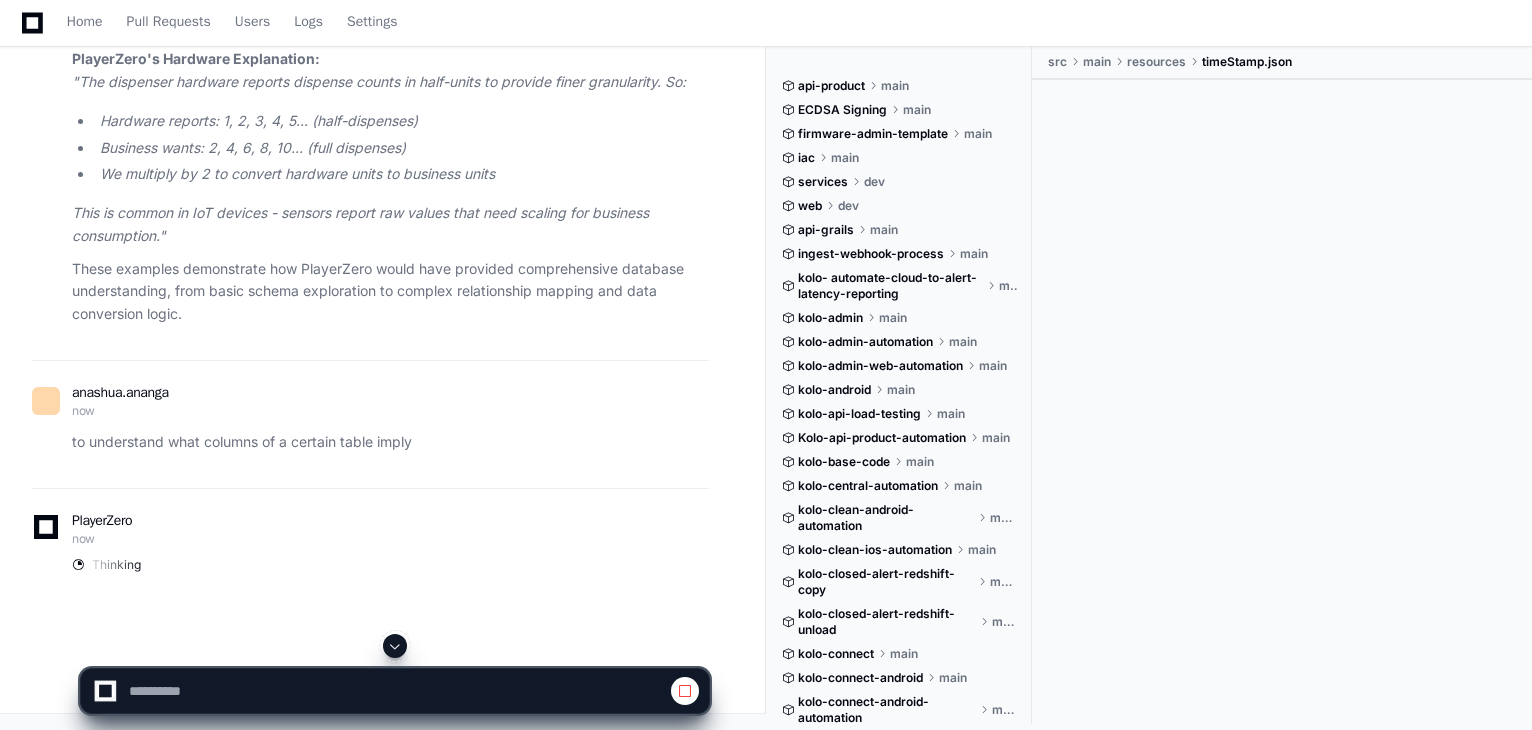 click 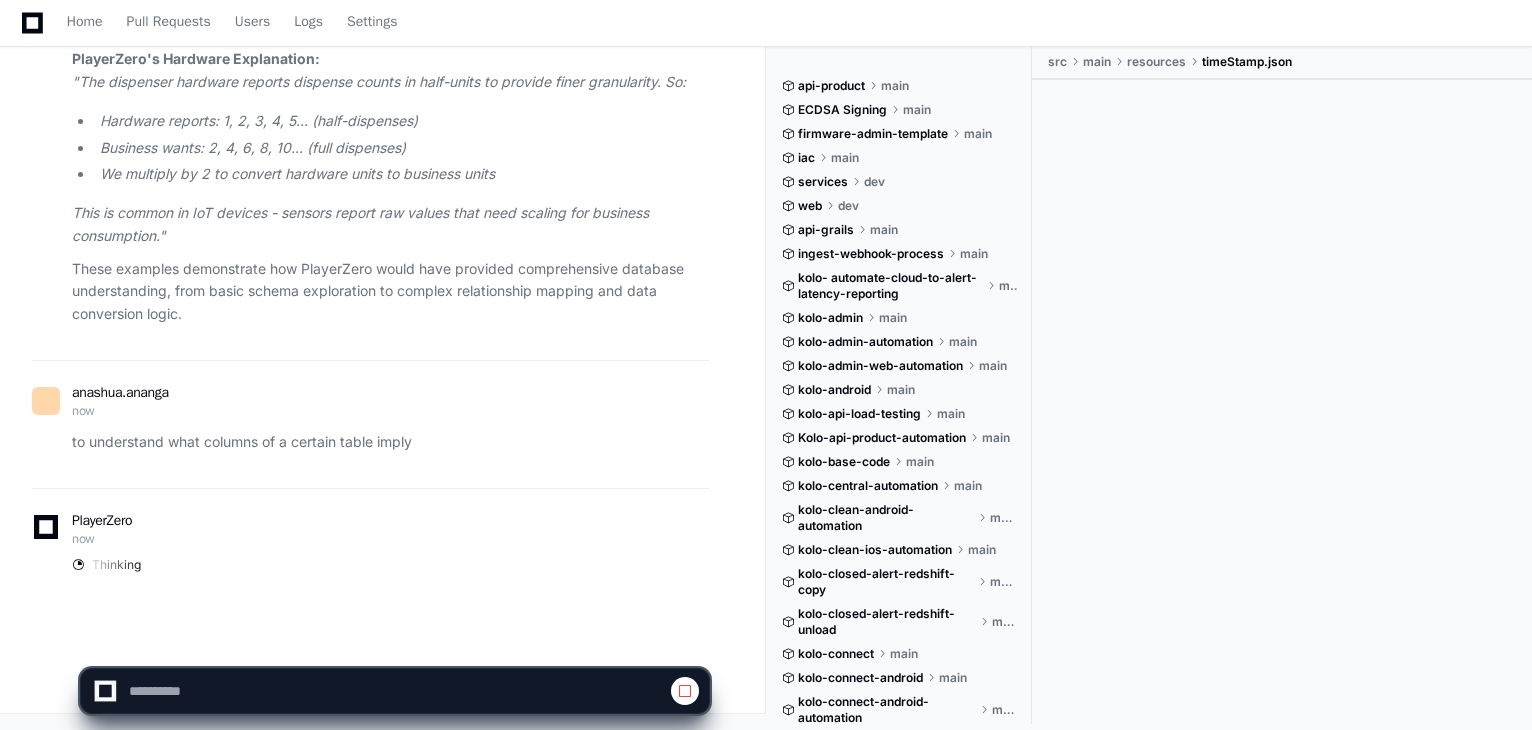 scroll, scrollTop: 121036, scrollLeft: 0, axis: vertical 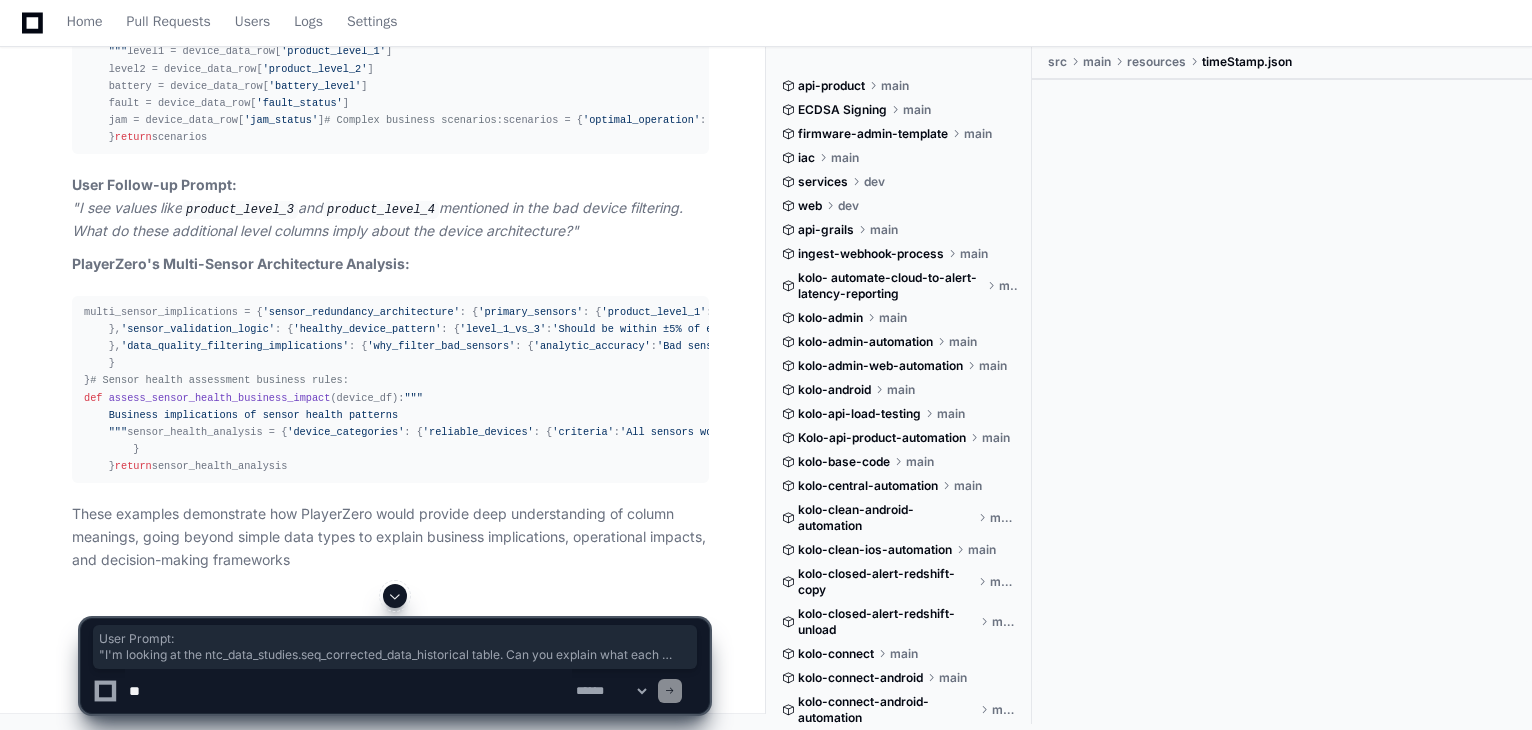 drag, startPoint x: 70, startPoint y: 276, endPoint x: 313, endPoint y: 512, distance: 338.74033 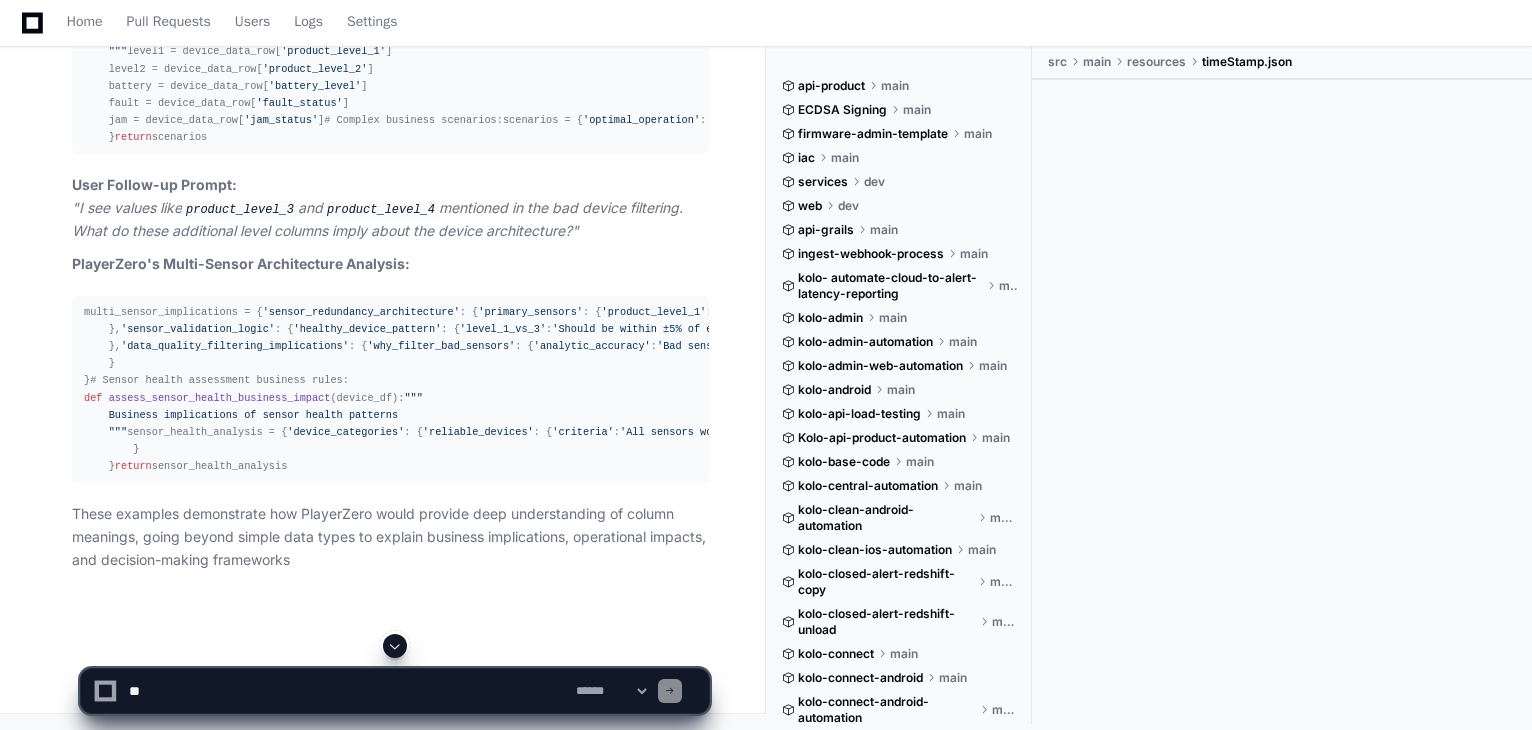 scroll, scrollTop: 121836, scrollLeft: 0, axis: vertical 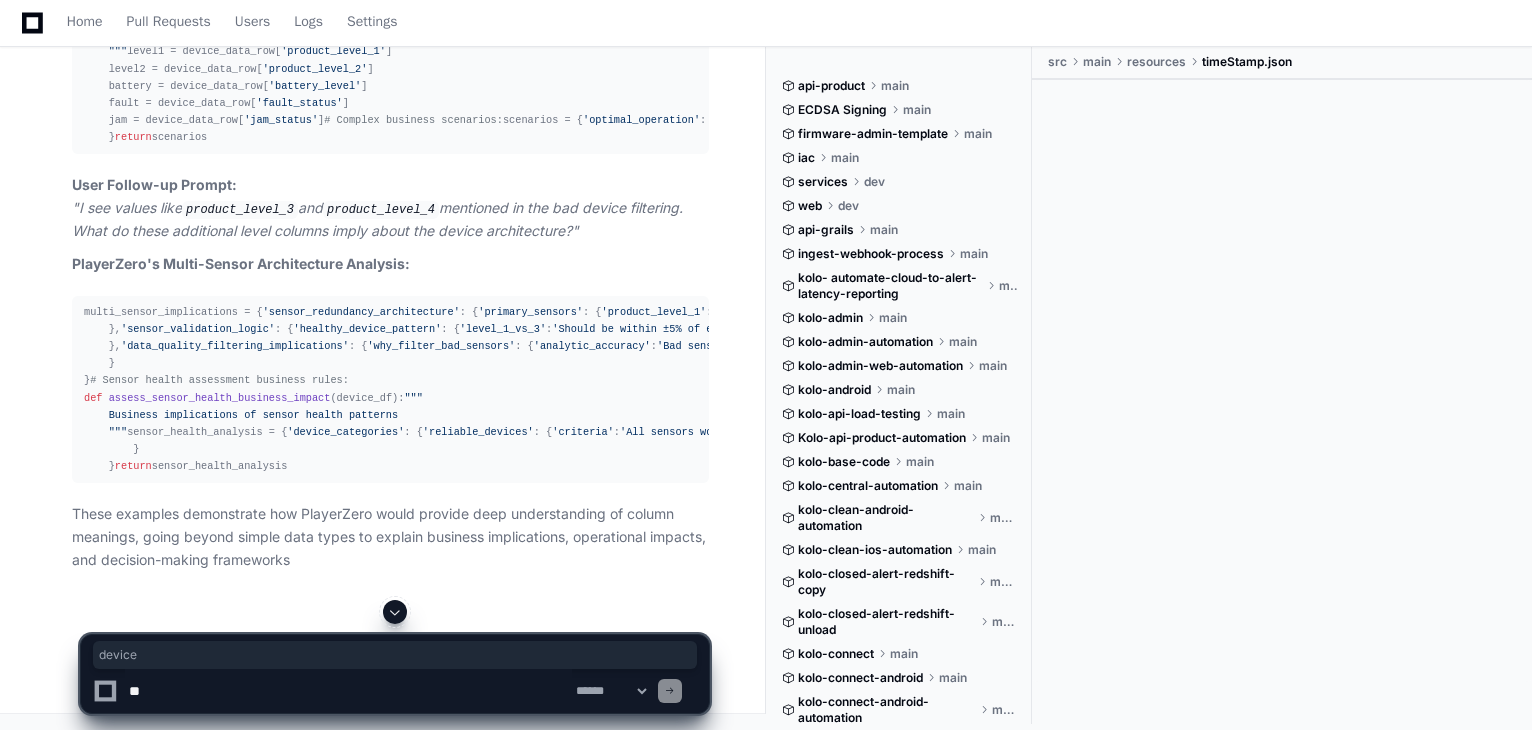 click on """"
CLIENTVARNAME: Device Identity & Location Tracking
- Usually a MAC address or device serial number
- Implies: One device = one unique clientvarname
- Business meaning: This is how we track individual dispensers
- Data pattern: Should be consistent over time for same physical device
- Red flags: If clientvarname changes, device was replaced/reconfigured
"""" 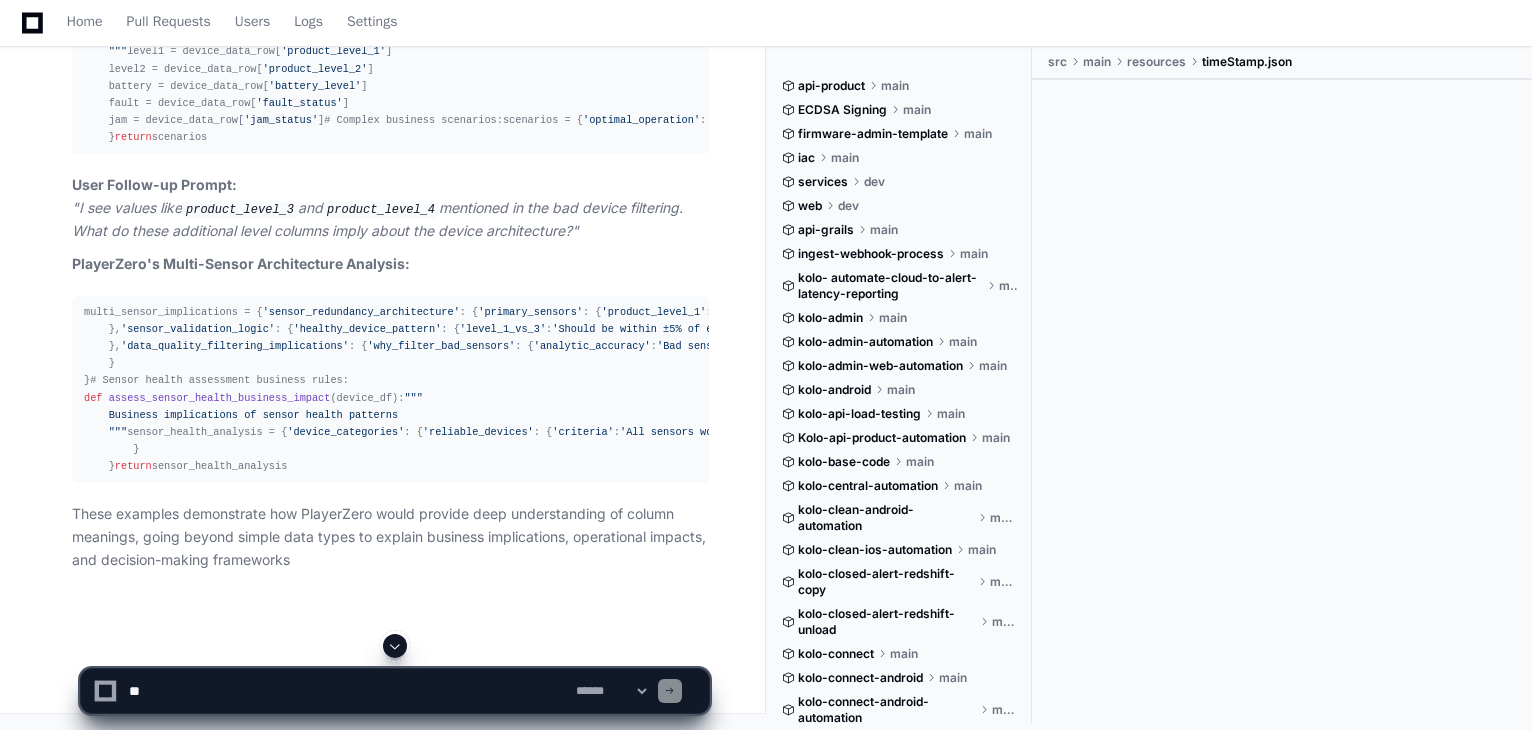 click on """"
CLIENTVARNAME: Device Identity & Location Tracking
- Usually a MAC address or device serial number
- Implies: One device = one unique clientvarname
- Business meaning: This is how we track individual dispensers
- Data pattern: Should be consistent over time for same physical device
- Red flags: If clientvarname changes, device was replaced/reconfigured
"""" 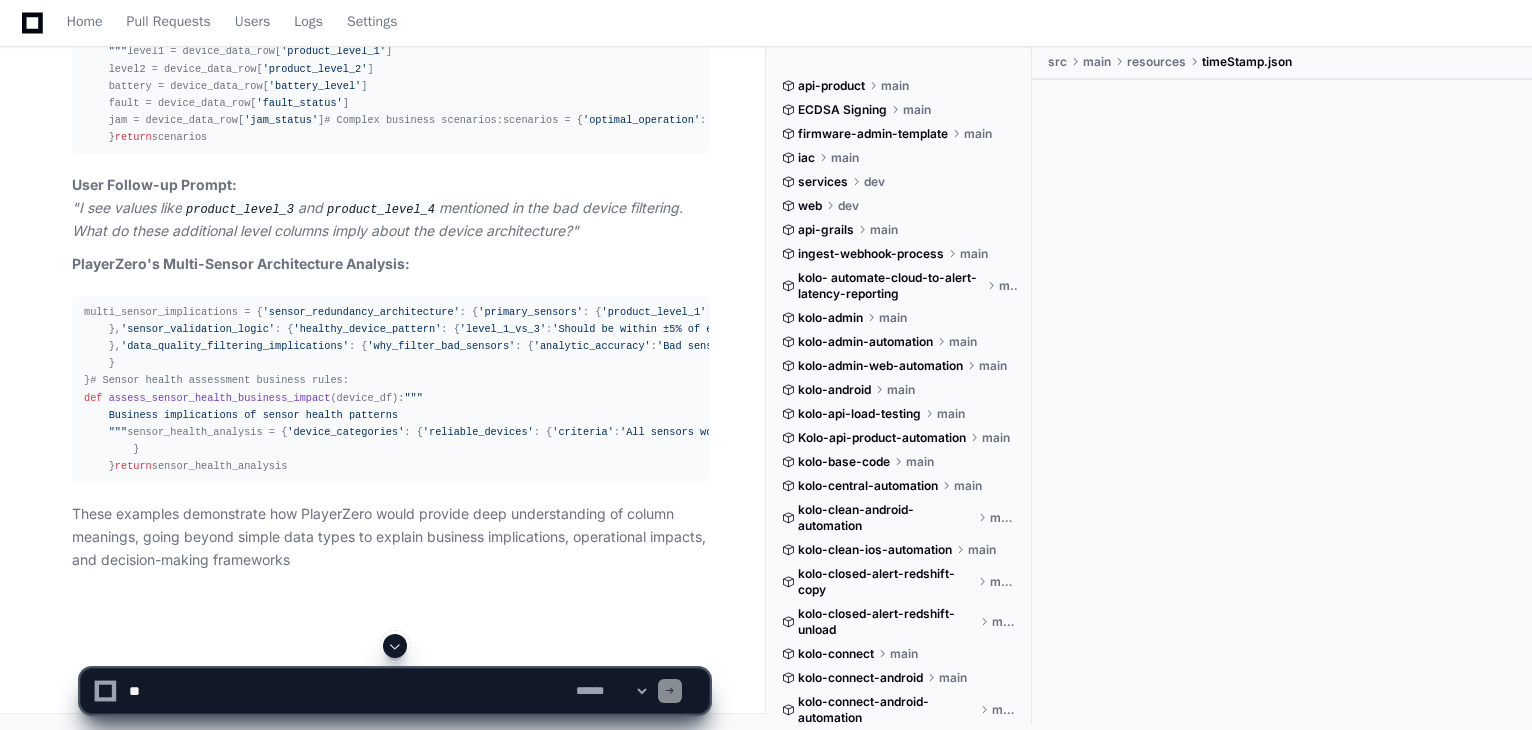 scroll, scrollTop: 121636, scrollLeft: 0, axis: vertical 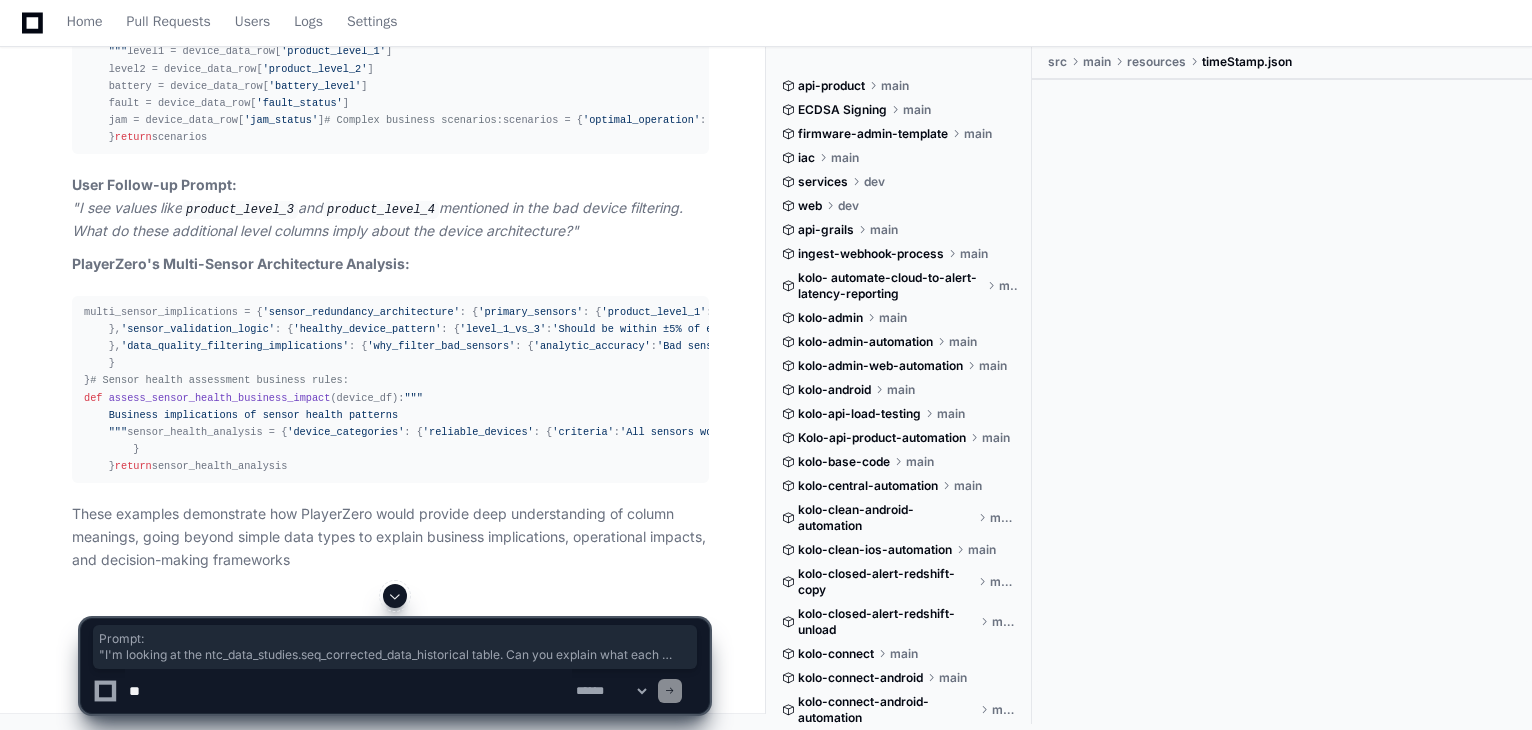drag, startPoint x: 112, startPoint y: 180, endPoint x: 530, endPoint y: 228, distance: 420.74695 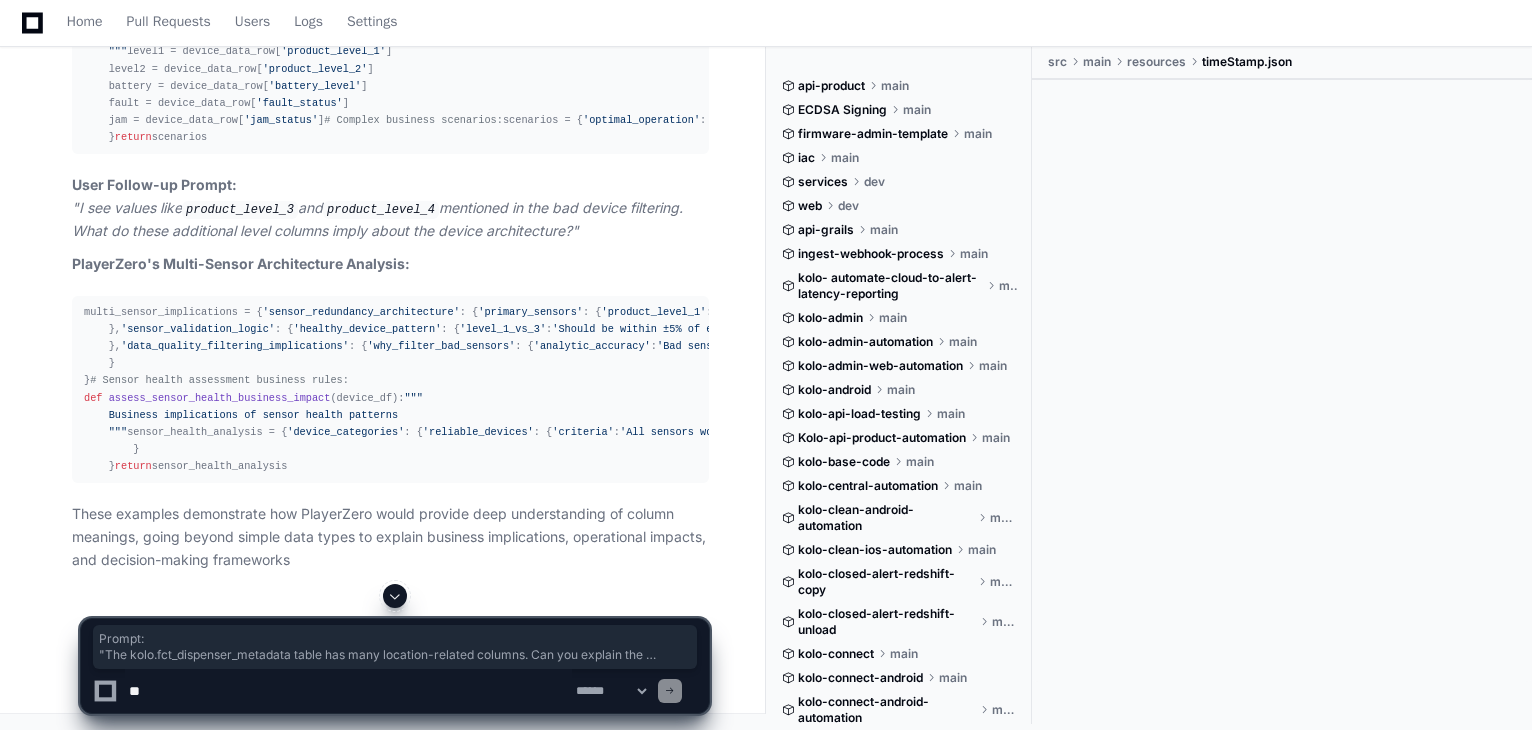 drag, startPoint x: 105, startPoint y: 129, endPoint x: 340, endPoint y: 499, distance: 438.32065 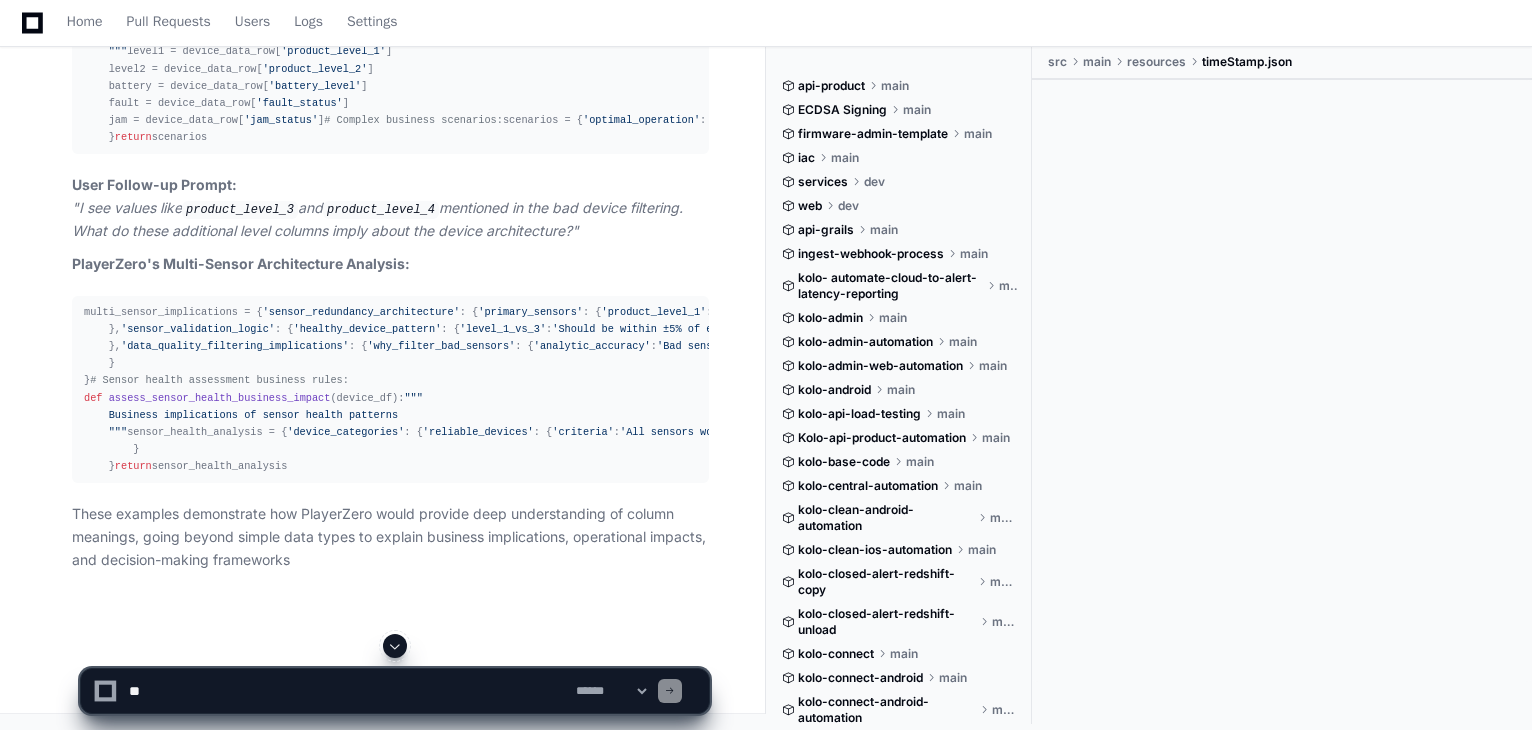 click on "User Prompt:" 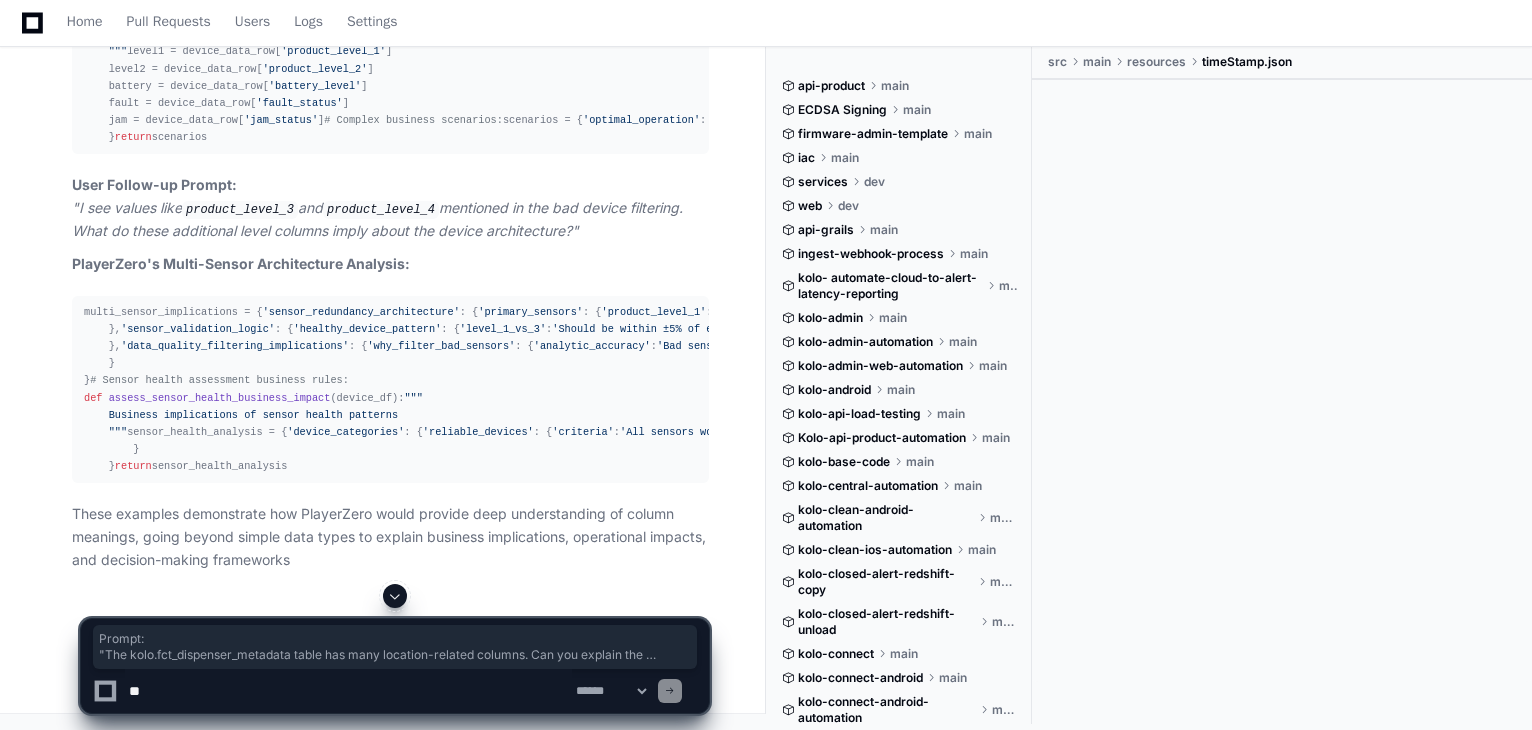 drag, startPoint x: 296, startPoint y: 256, endPoint x: 571, endPoint y: 273, distance: 275.52496 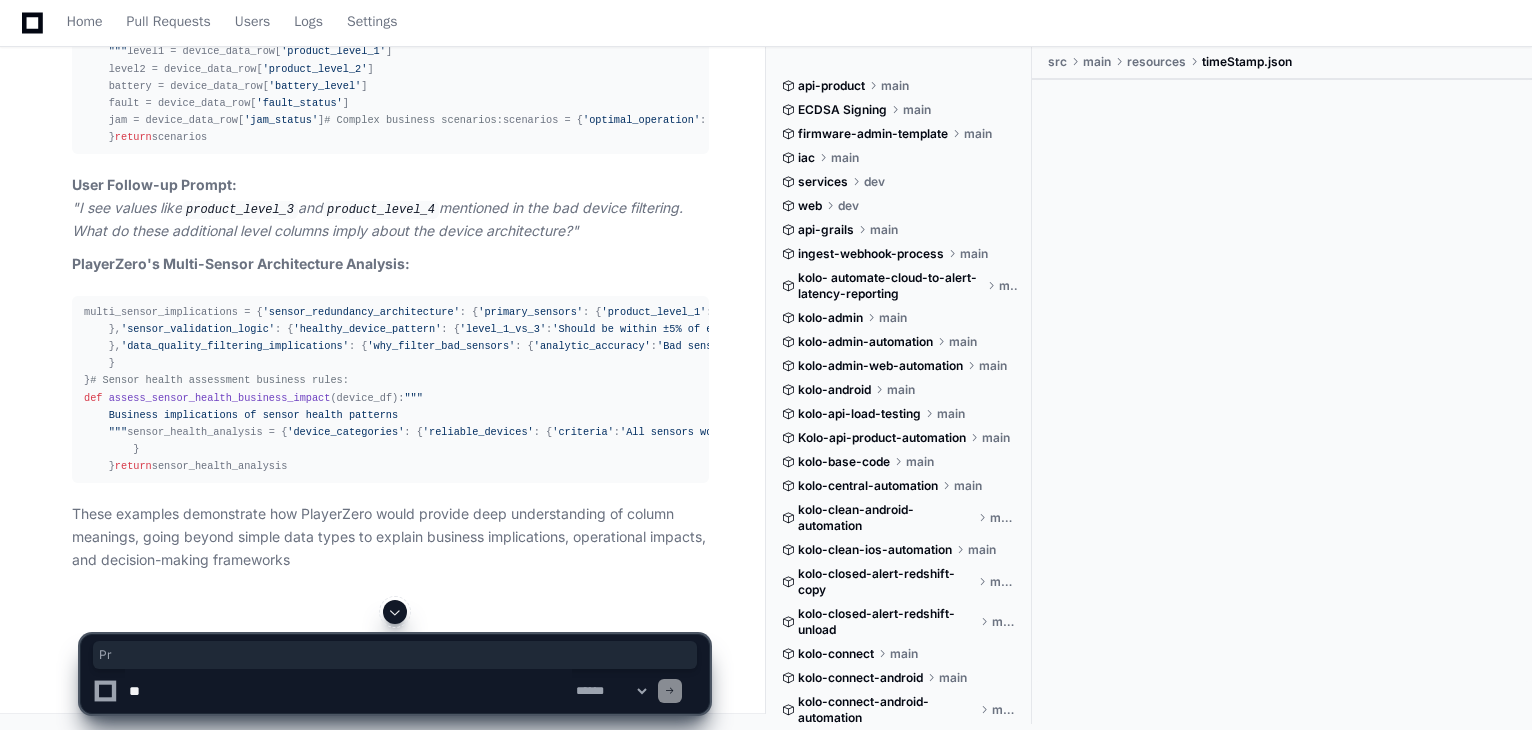 drag, startPoint x: 180, startPoint y: 196, endPoint x: 249, endPoint y: 228, distance: 76.05919 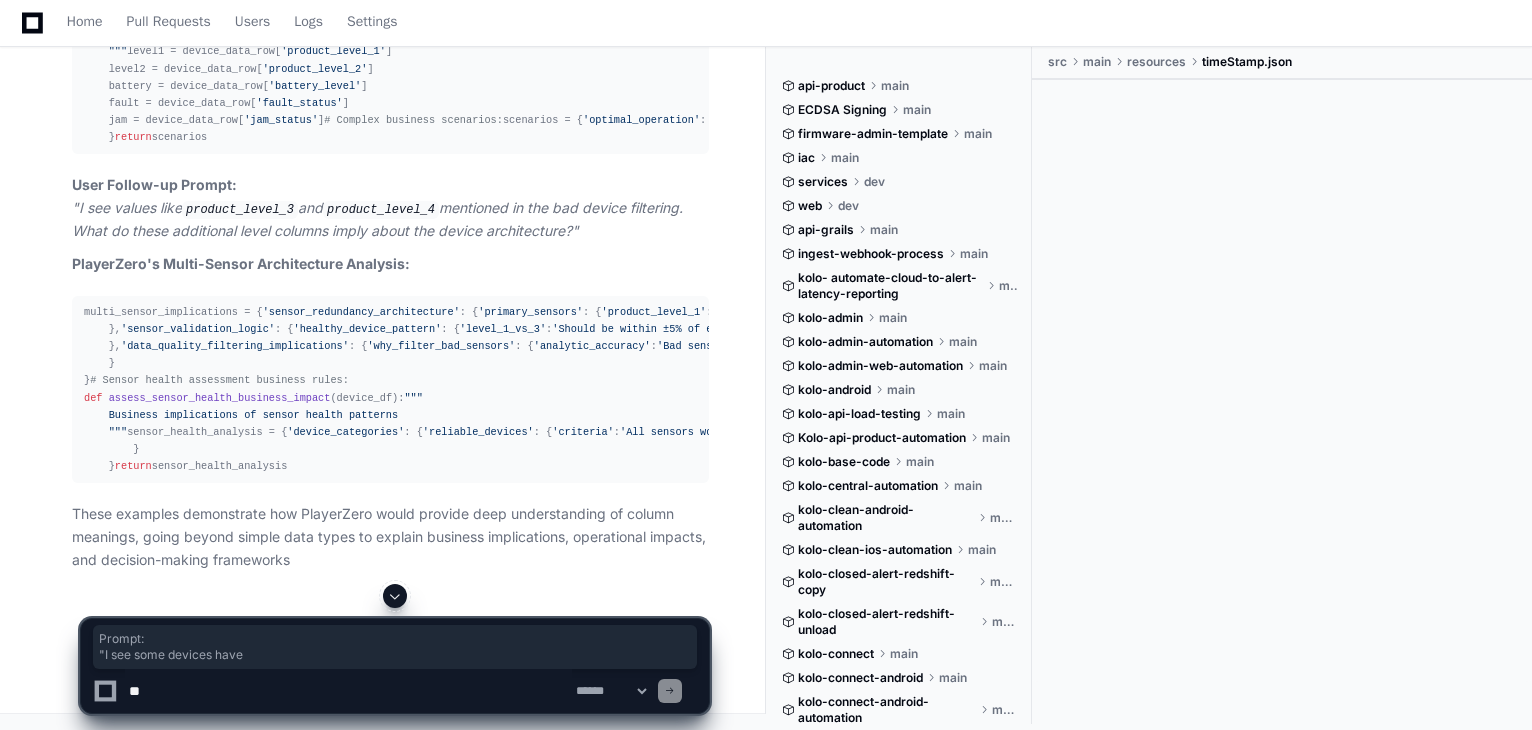 click on "param='43'" 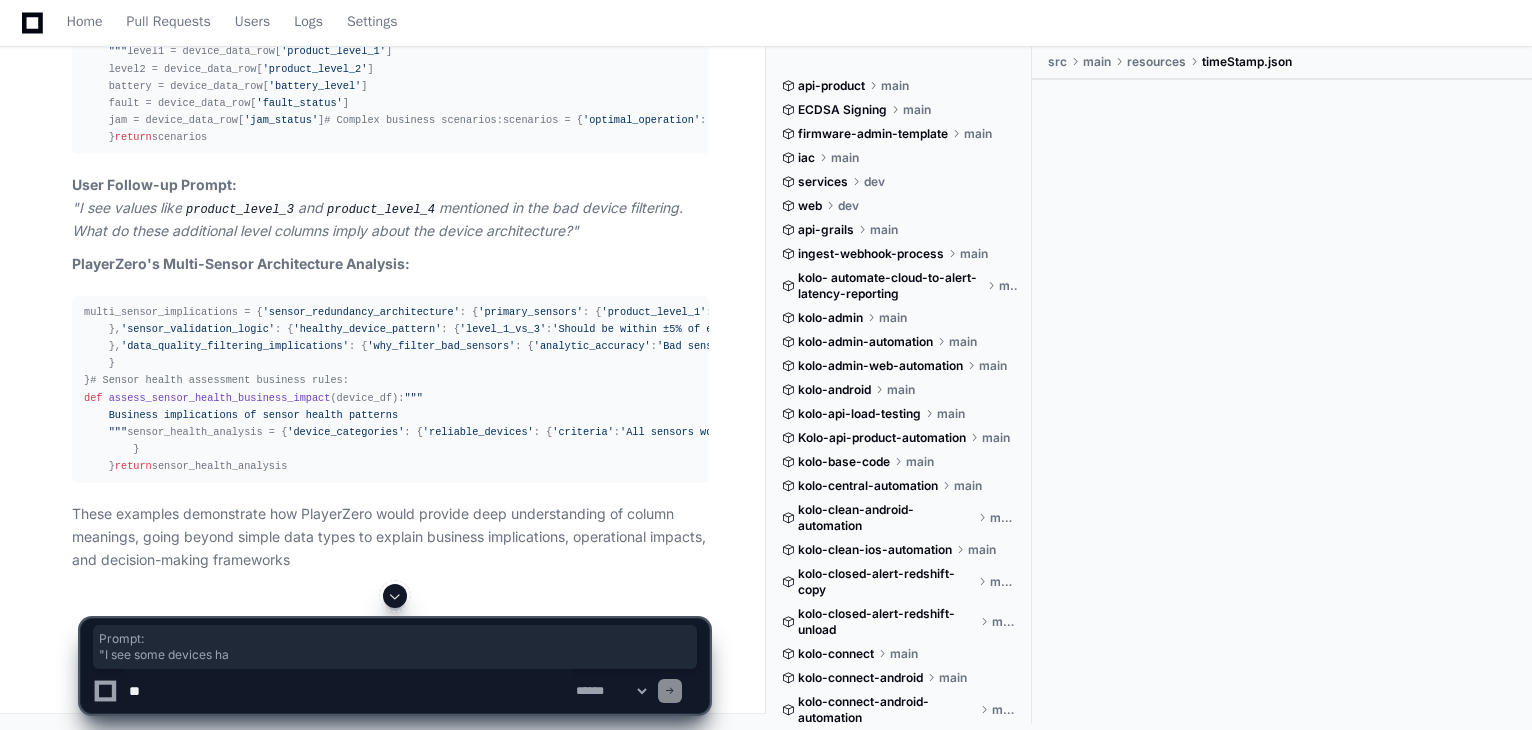 drag, startPoint x: 181, startPoint y: 196, endPoint x: 279, endPoint y: 229, distance: 103.40696 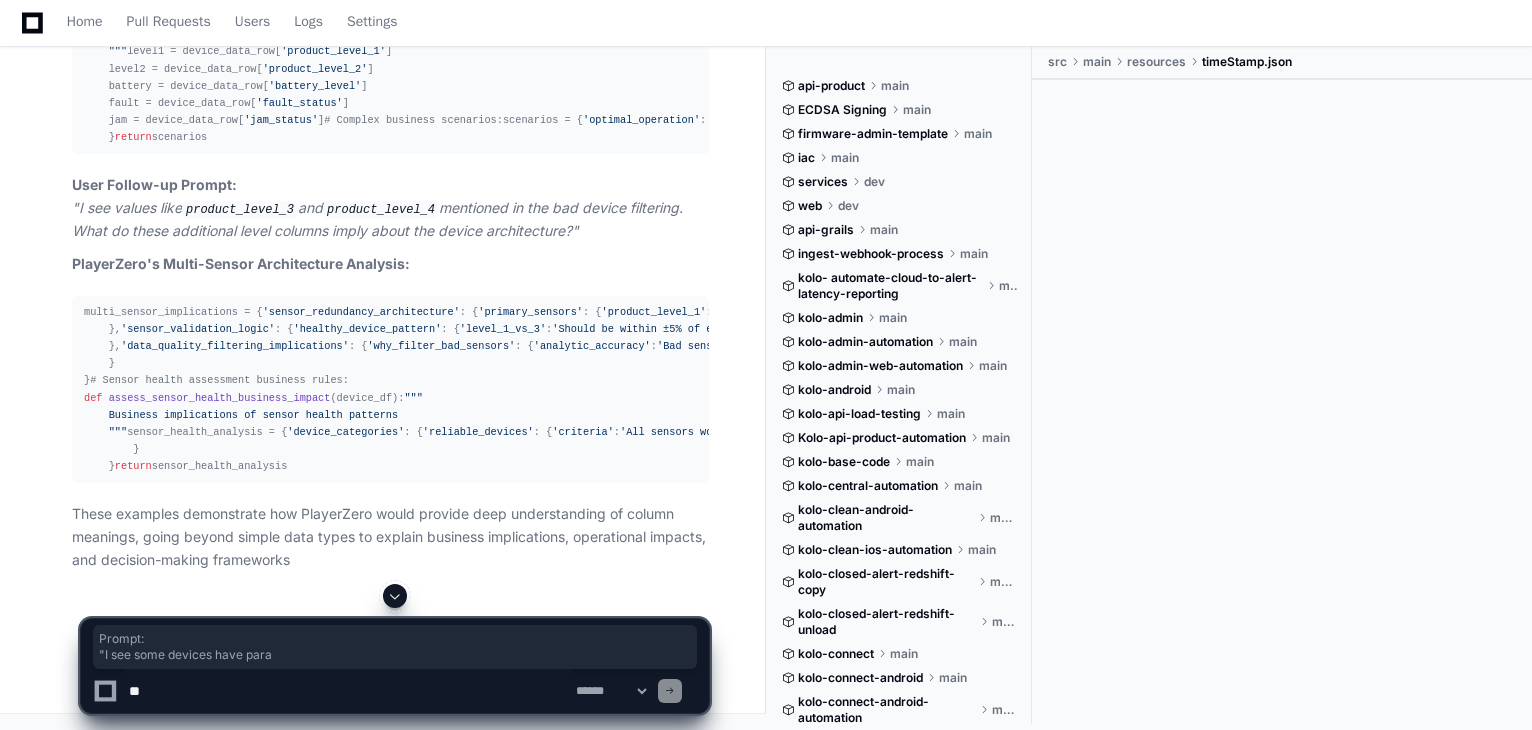 click on "User Follow-up Prompt:
"I see some devices have  param='43'  with  data='00'  or  data='04' . What do these specific alert codes mean for business operations?"" 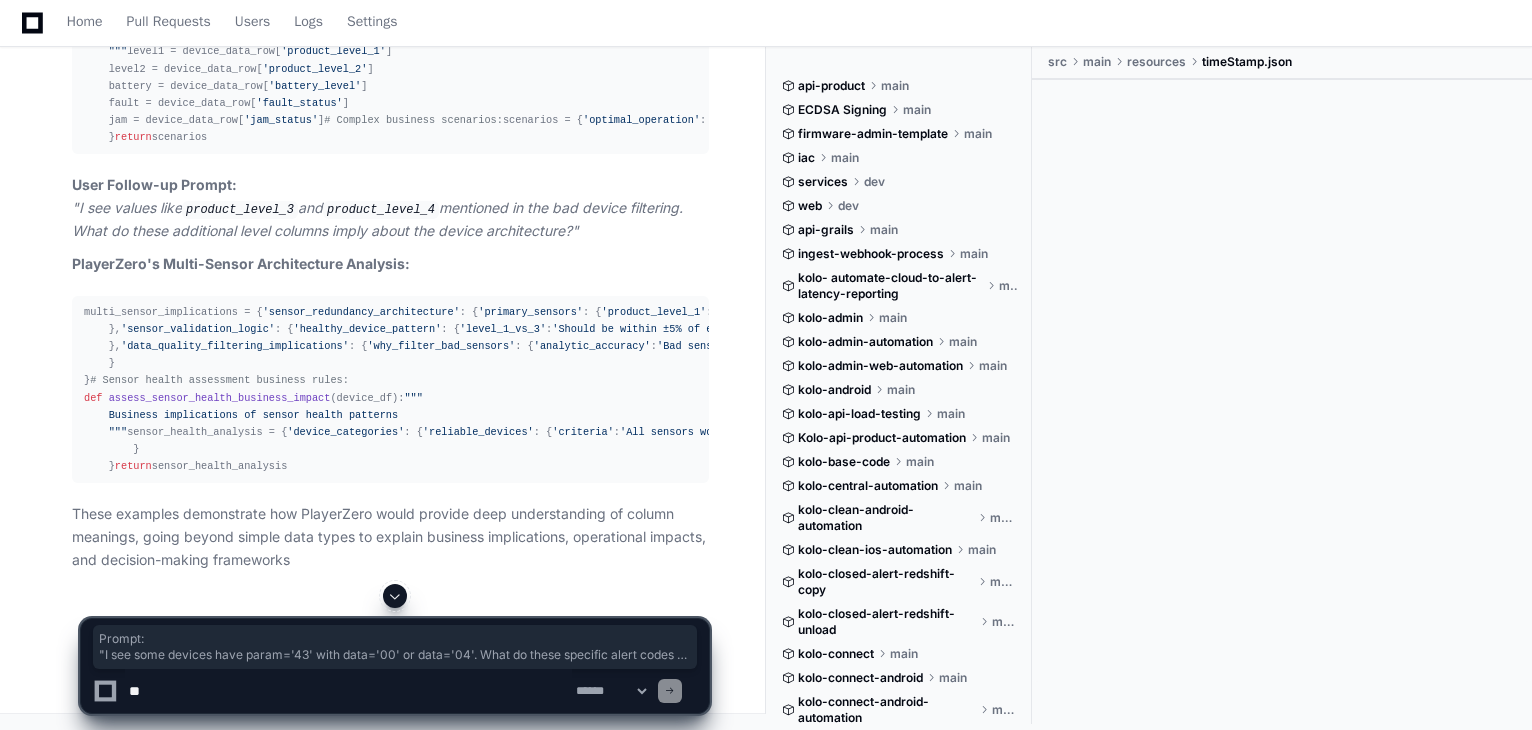 drag, startPoint x: 328, startPoint y: 245, endPoint x: 182, endPoint y: 205, distance: 151.38031 